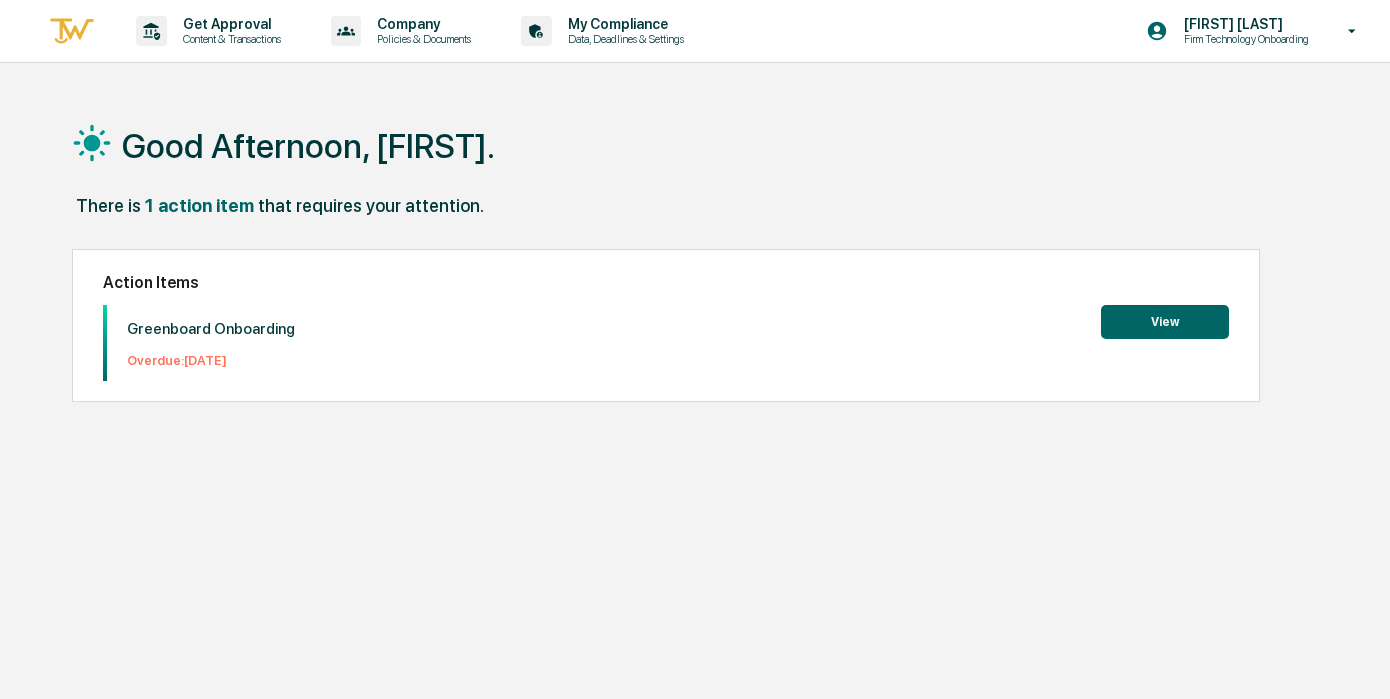 scroll, scrollTop: 0, scrollLeft: 0, axis: both 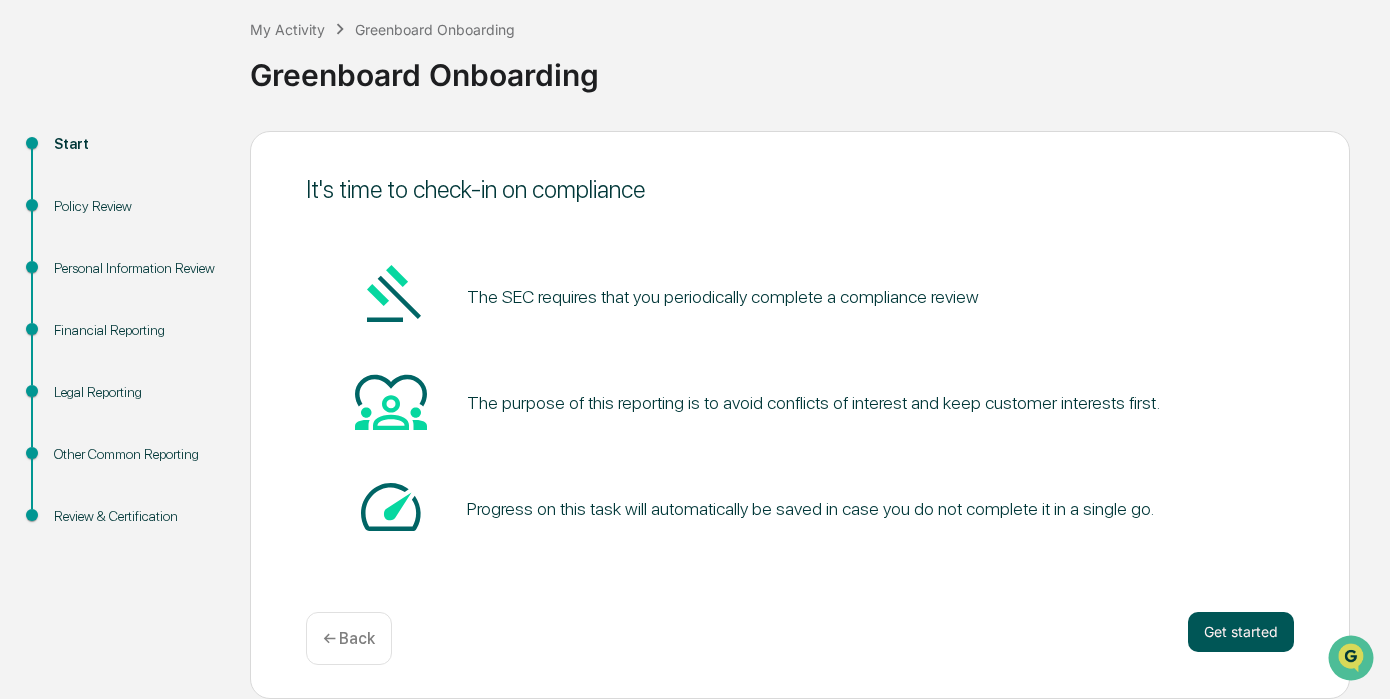 click on "Get started" at bounding box center [1241, 632] 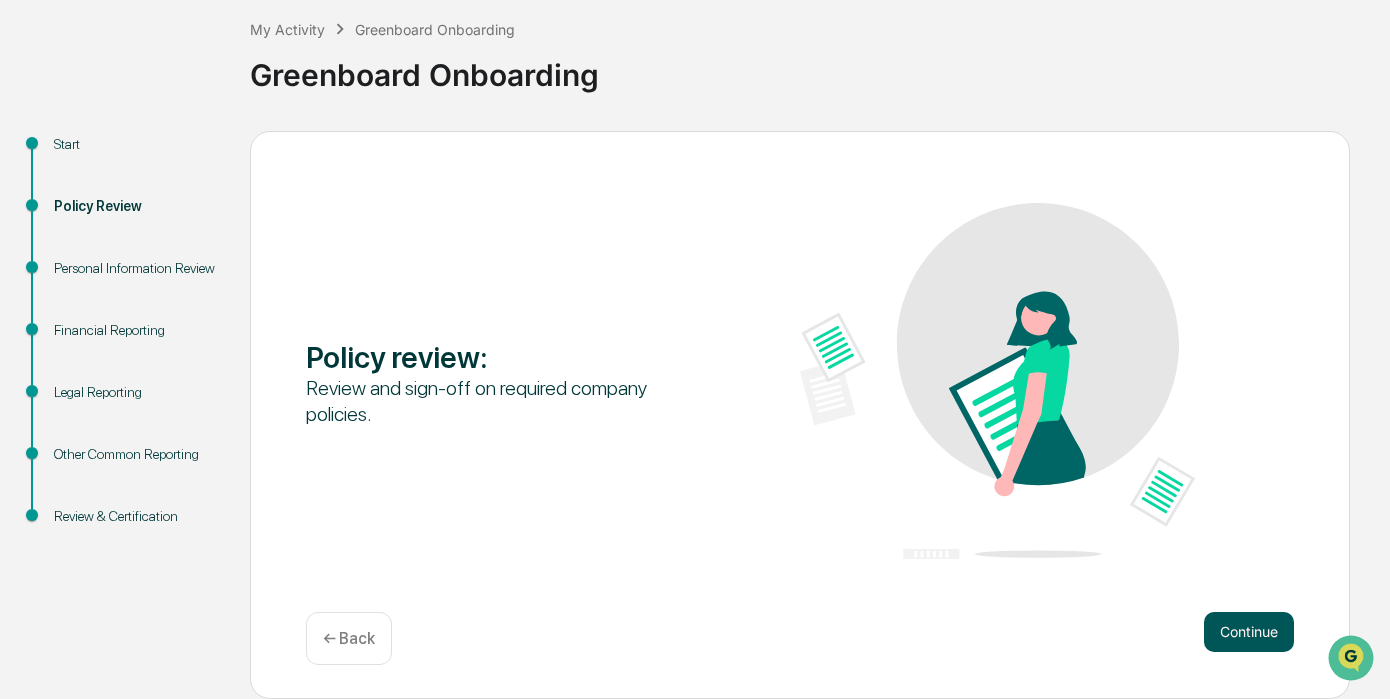 click on "Continue" at bounding box center (1249, 632) 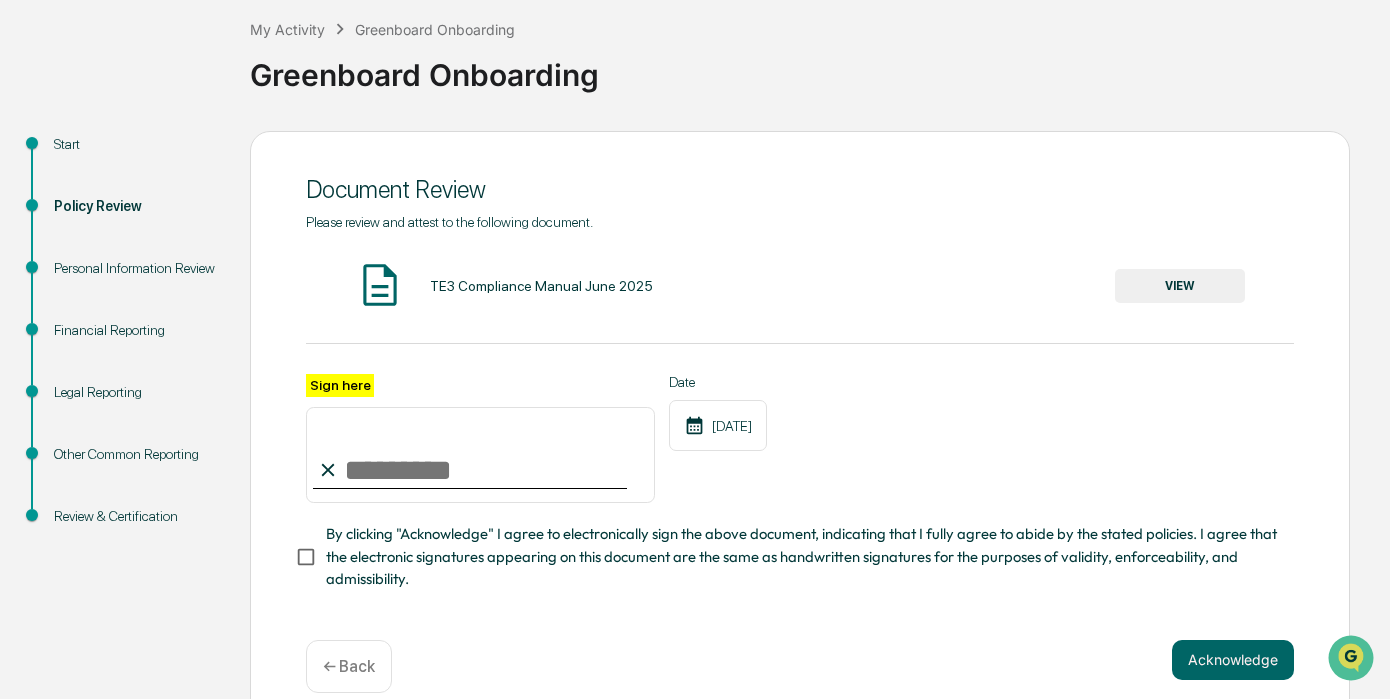 click on "Sign here" at bounding box center [480, 455] 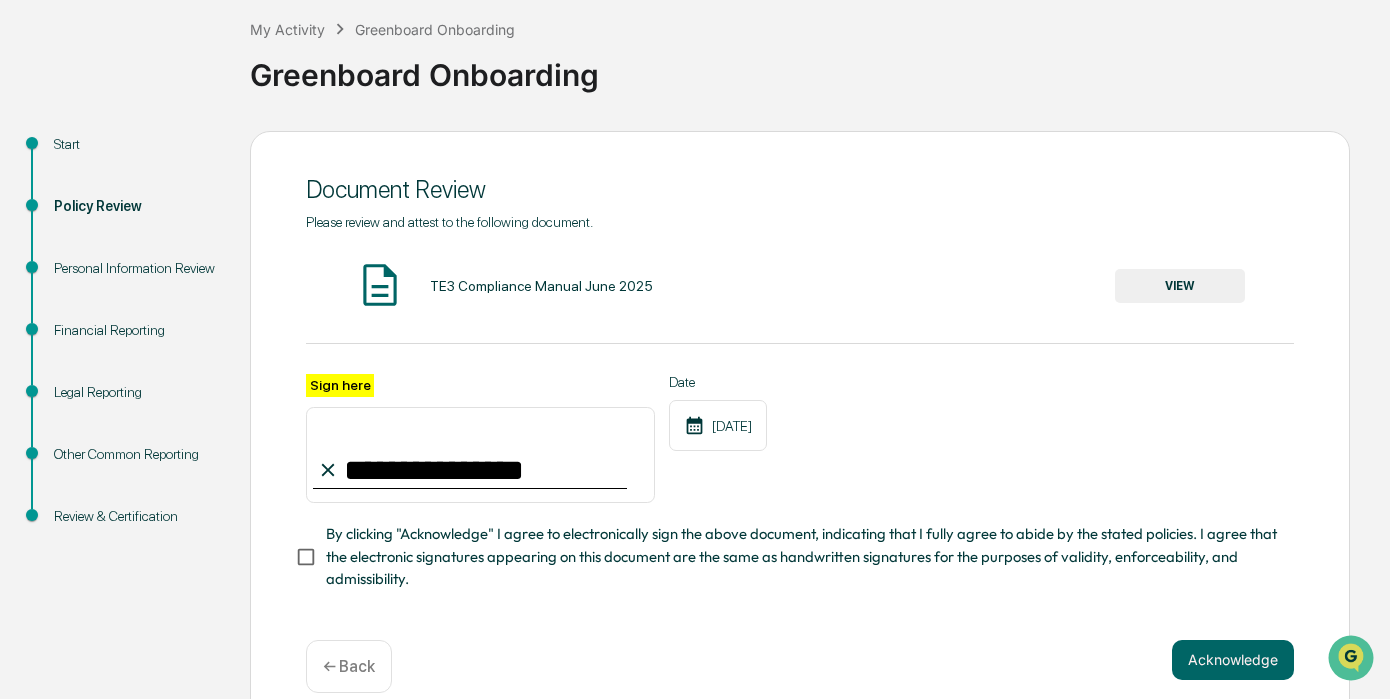 type on "**********" 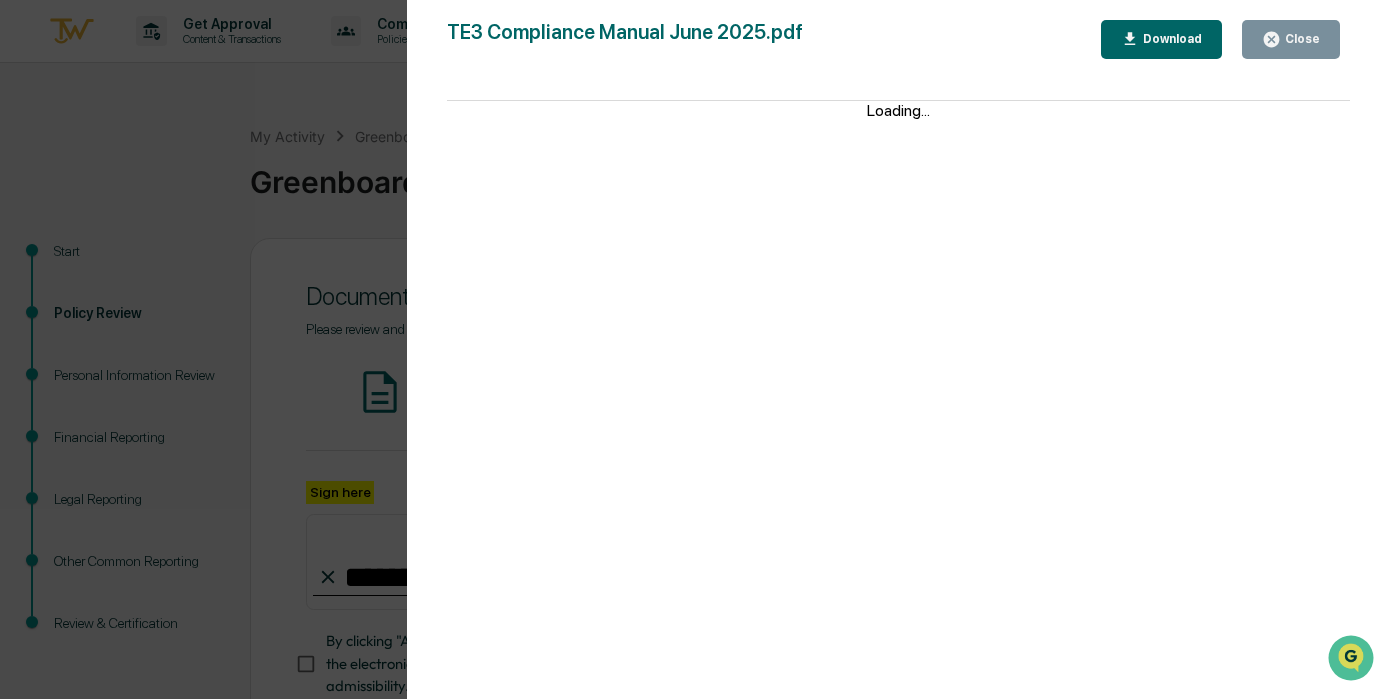 scroll, scrollTop: 0, scrollLeft: 0, axis: both 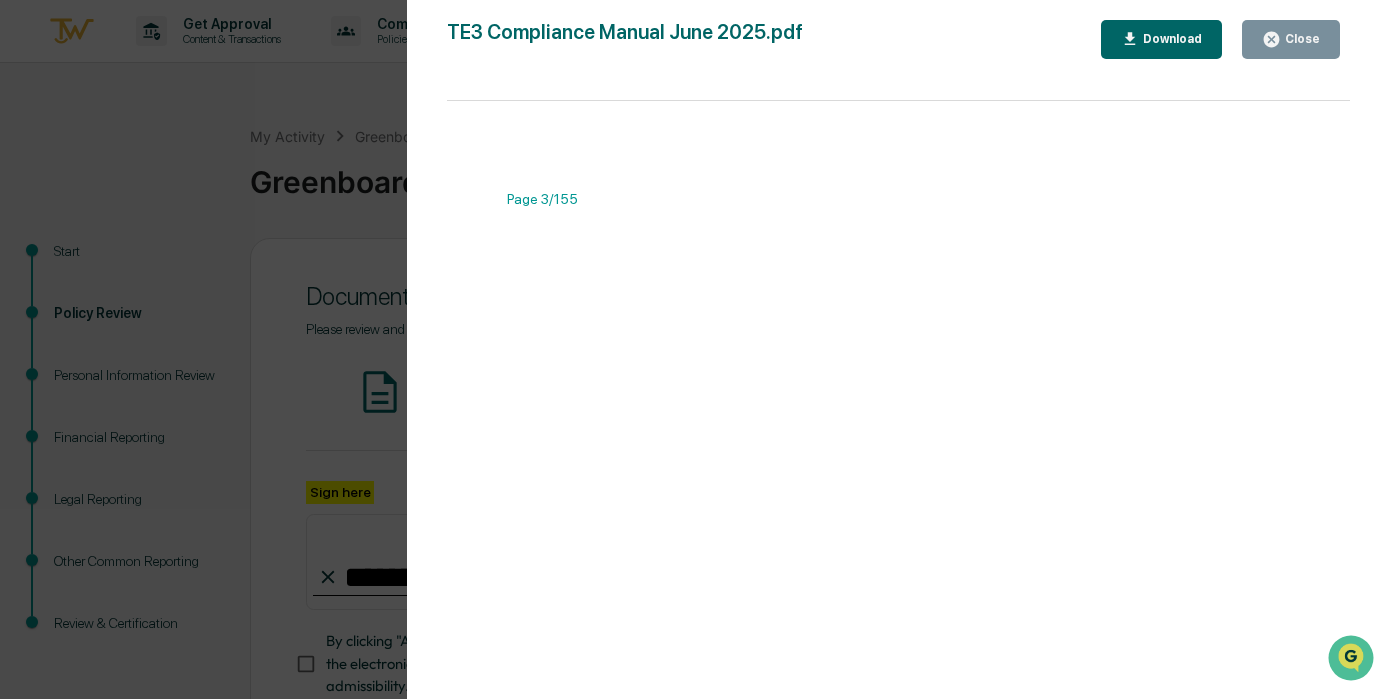 drag, startPoint x: 1299, startPoint y: 37, endPoint x: 489, endPoint y: 486, distance: 926.12146 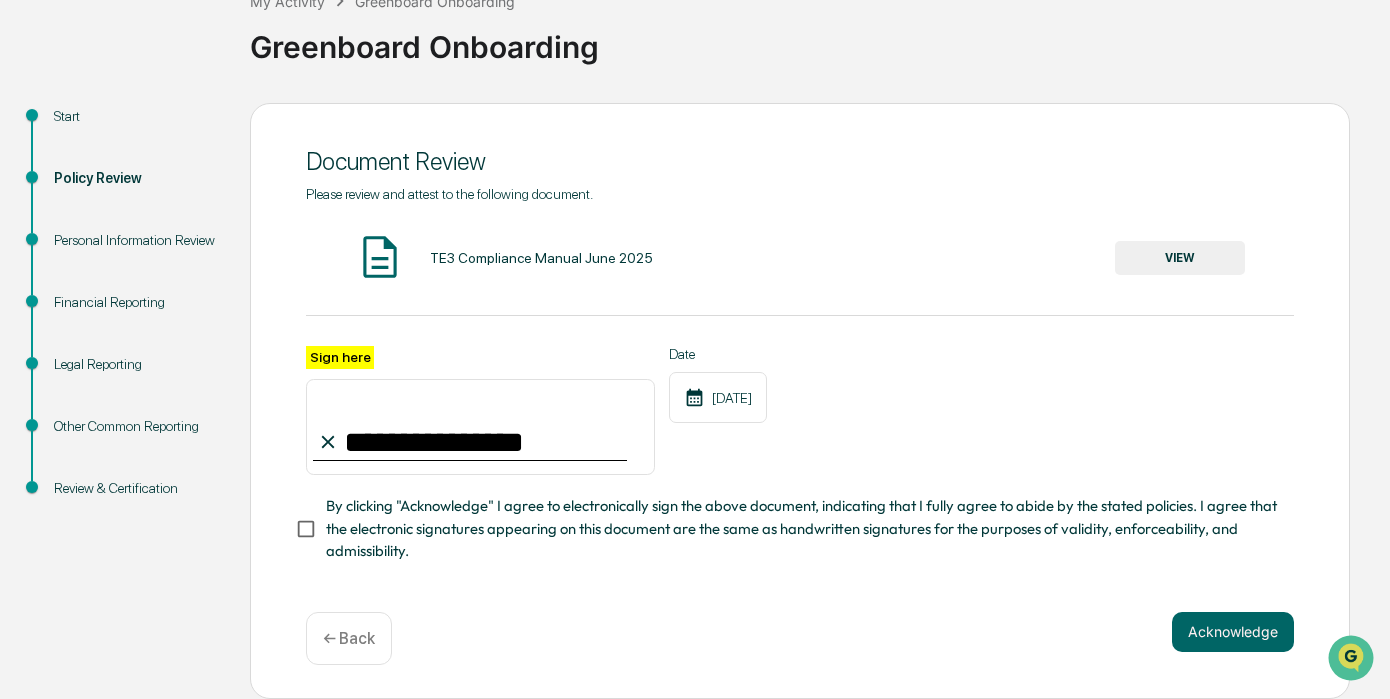 scroll, scrollTop: 132, scrollLeft: 0, axis: vertical 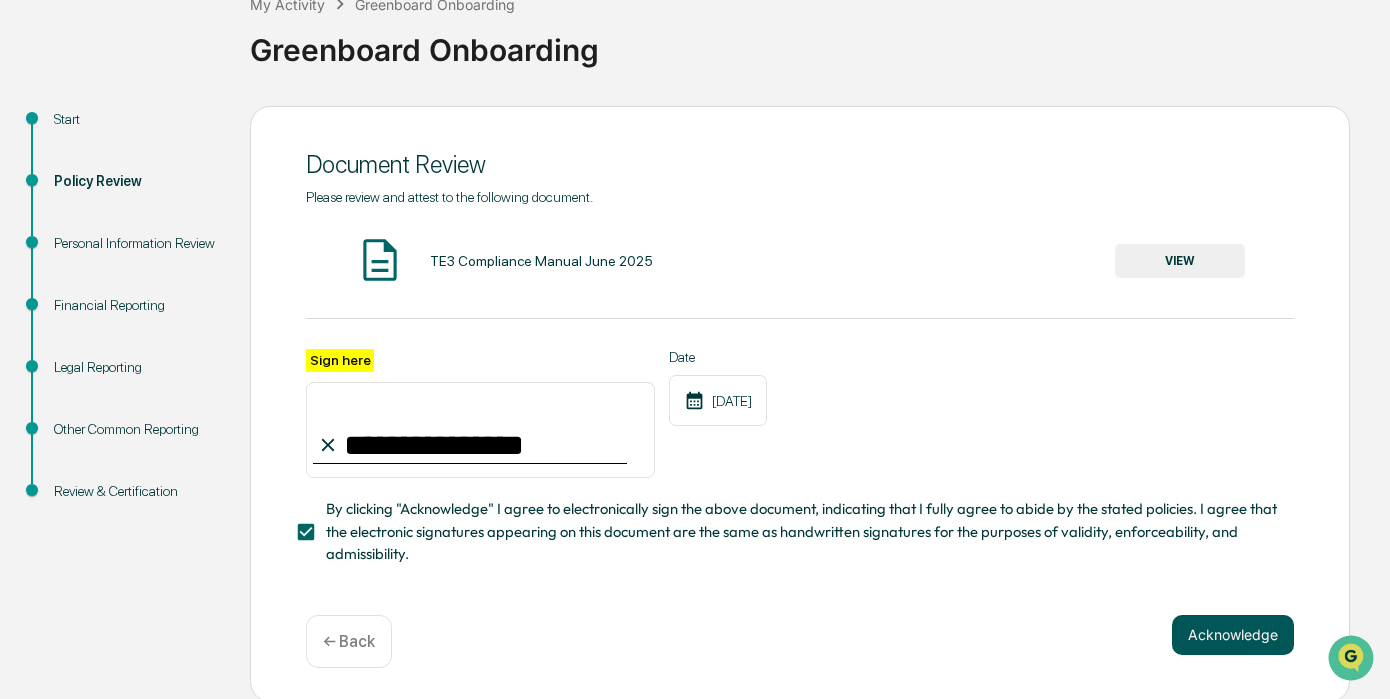 click on "Acknowledge" at bounding box center [1233, 635] 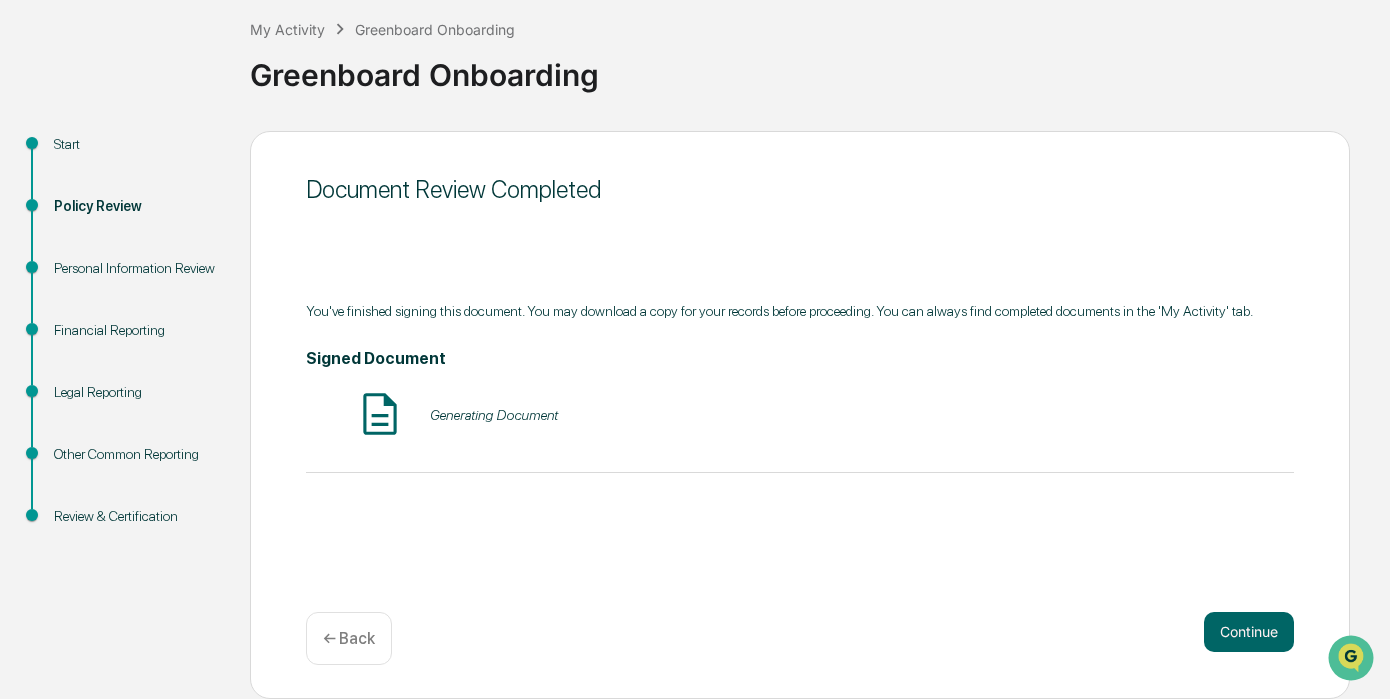 scroll, scrollTop: 107, scrollLeft: 0, axis: vertical 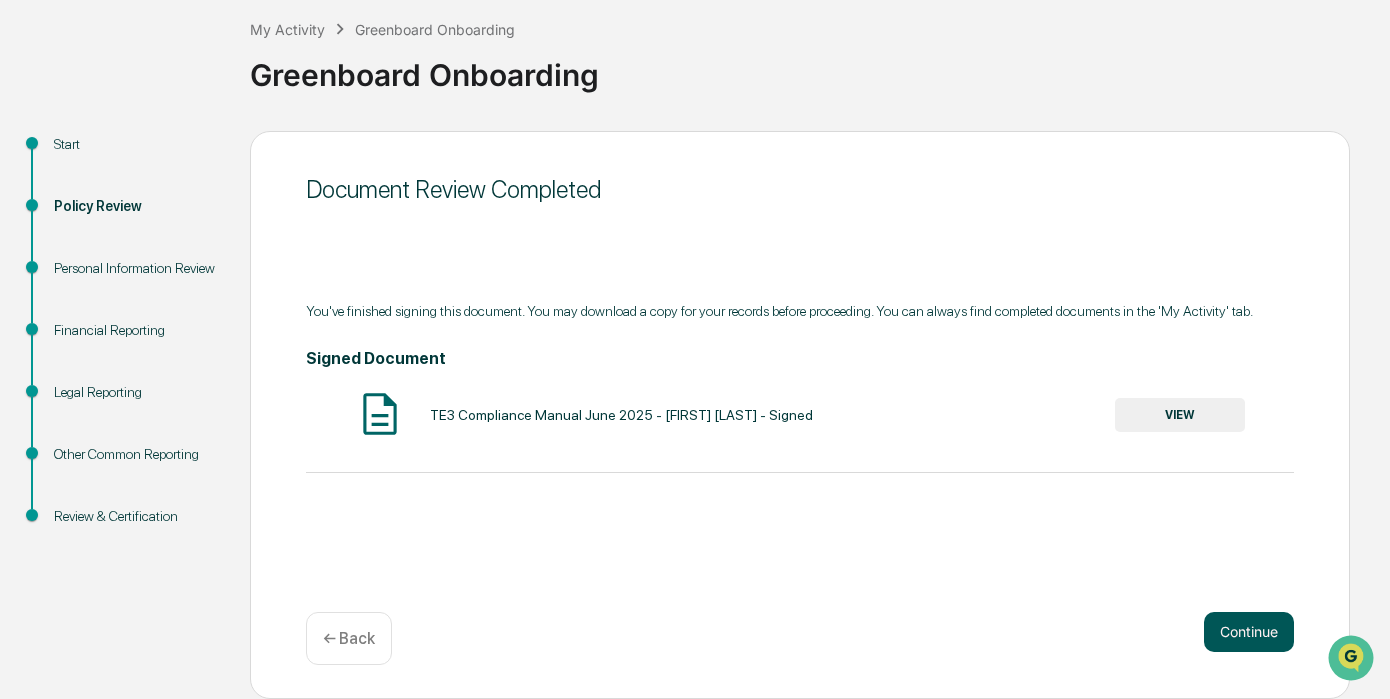 click on "Continue" at bounding box center (1249, 632) 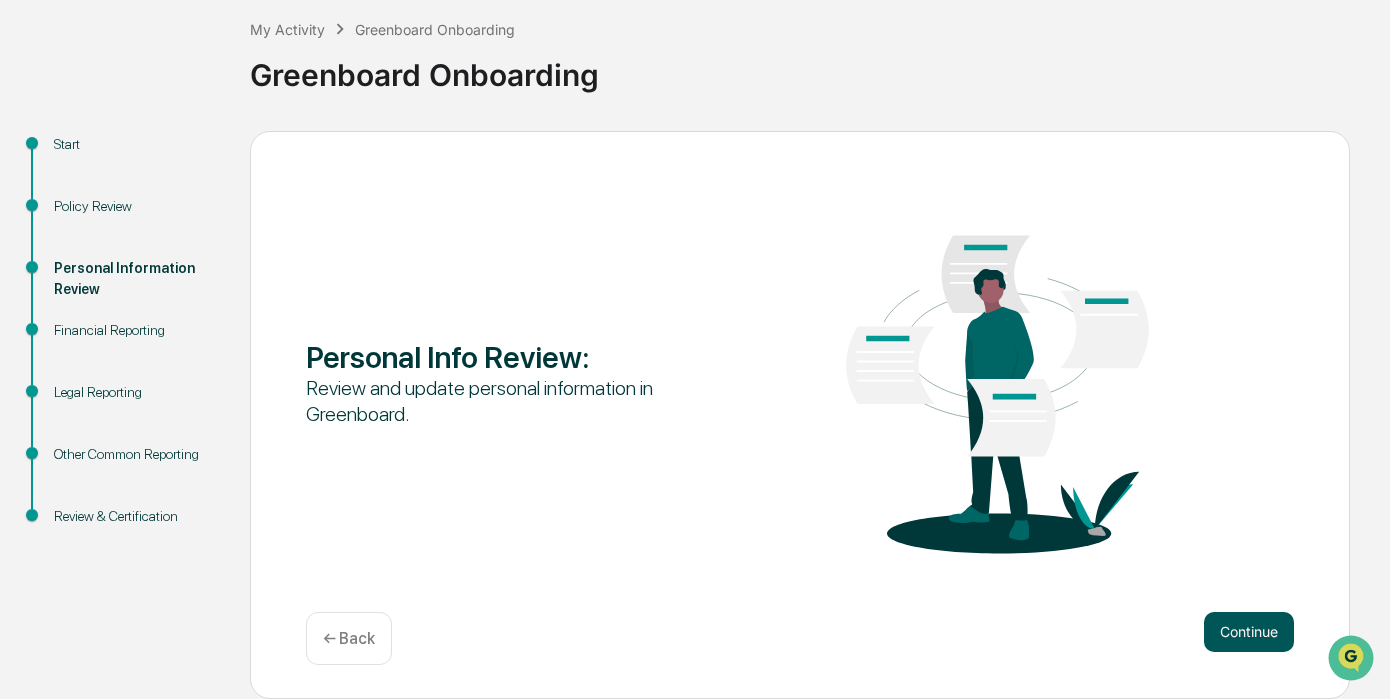 click on "Continue" at bounding box center (1249, 632) 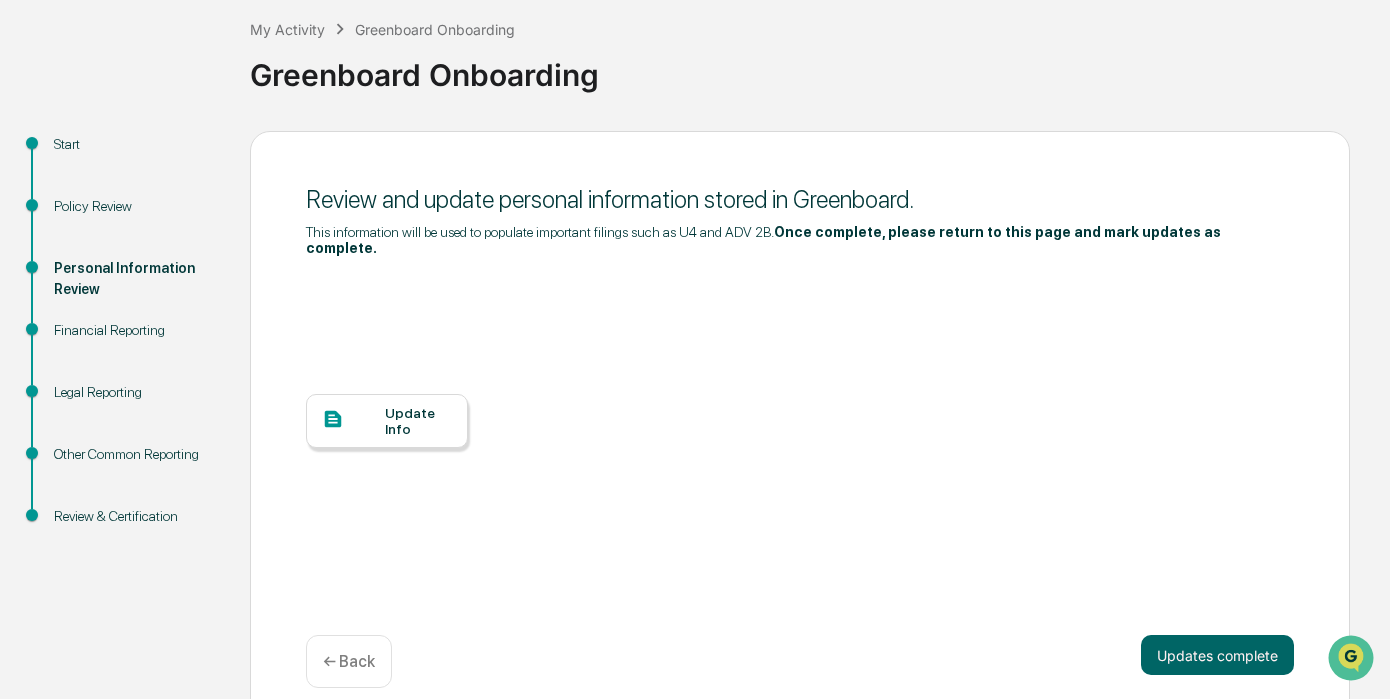 click on "Update Info" at bounding box center [418, 421] 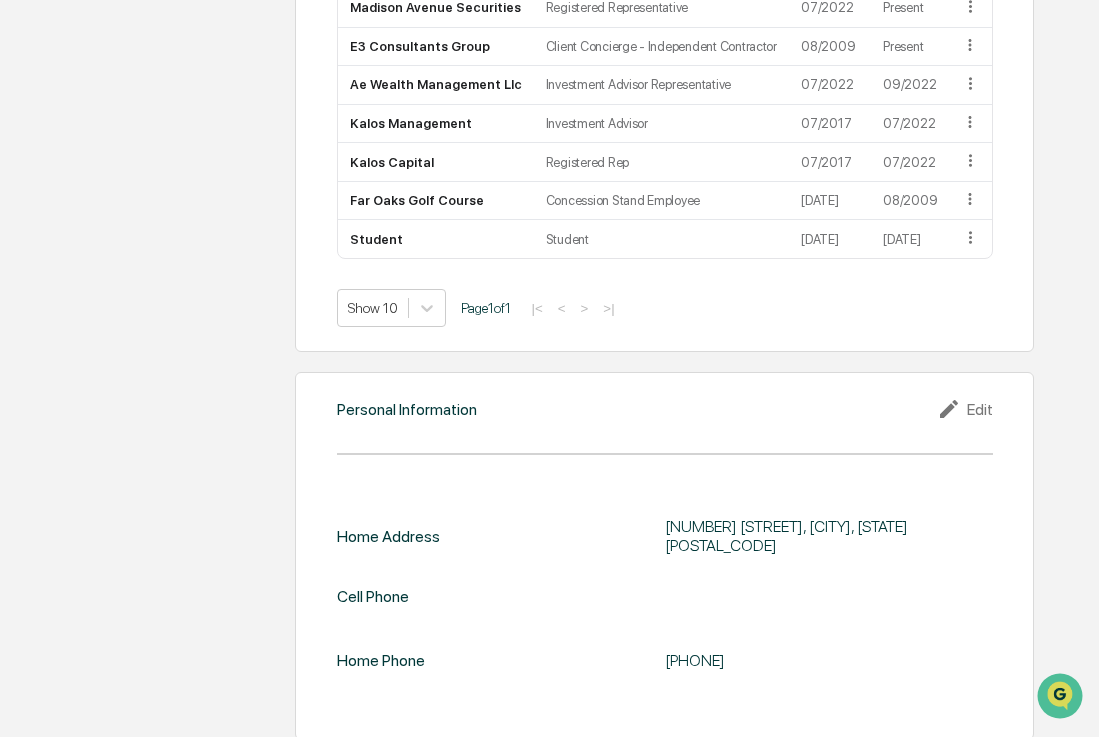 scroll, scrollTop: 1722, scrollLeft: 0, axis: vertical 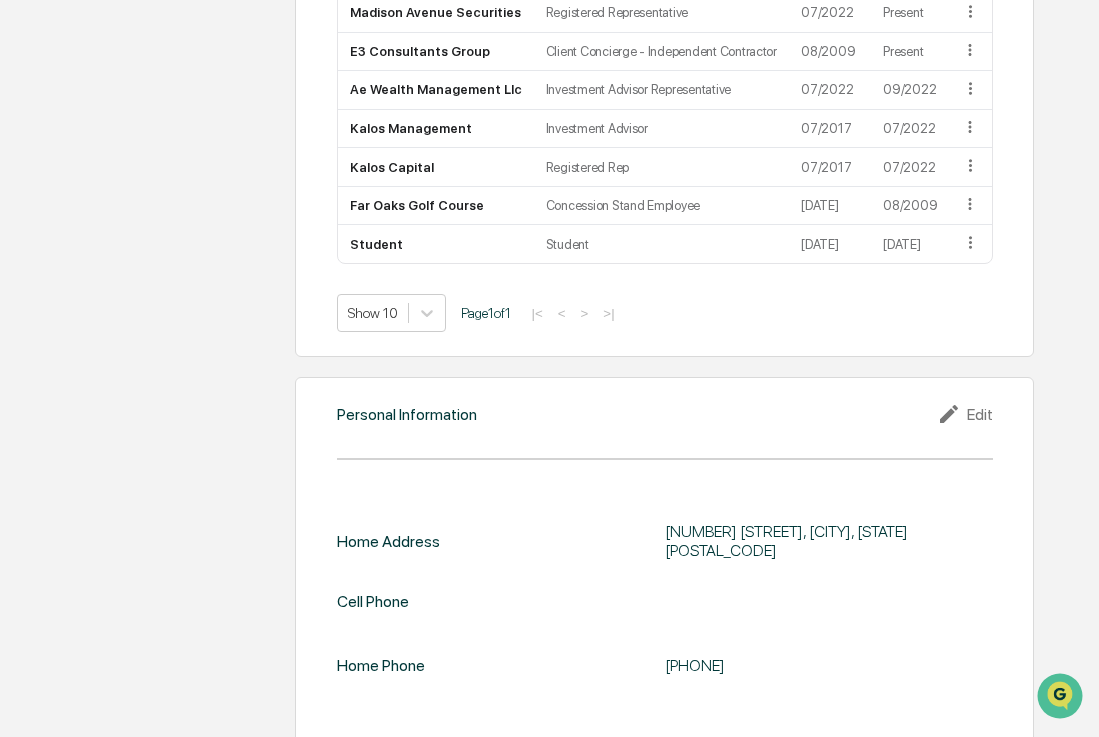 click on "Edit" at bounding box center [965, 414] 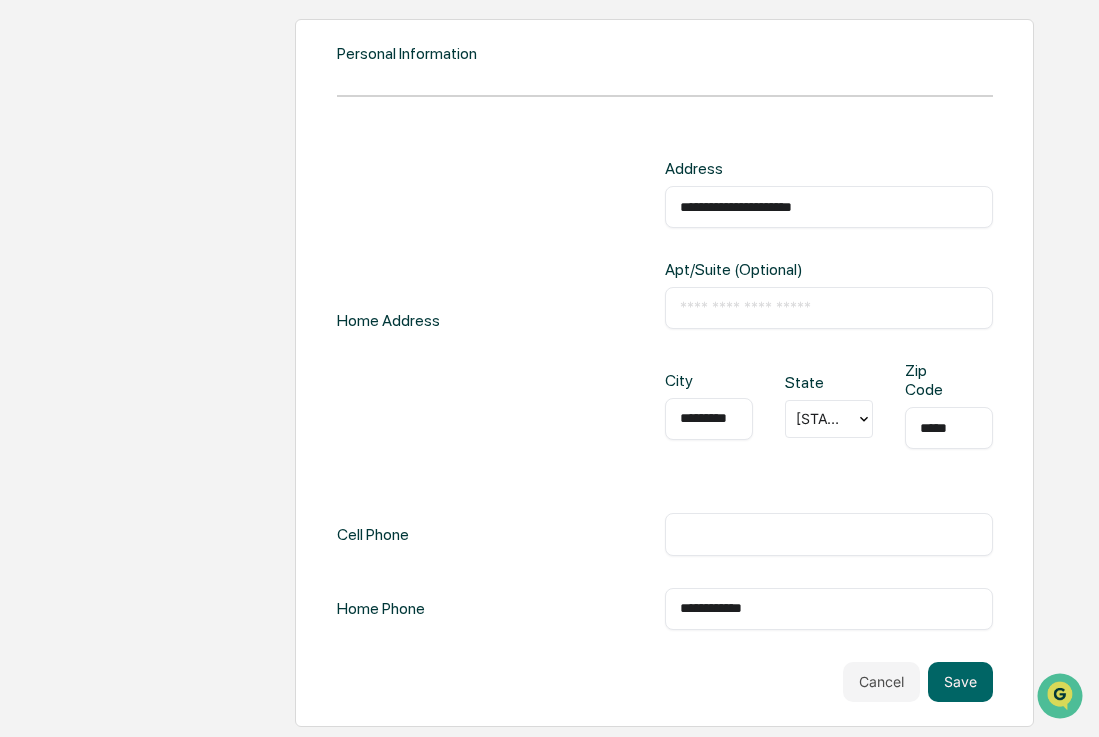 scroll, scrollTop: 2080, scrollLeft: 0, axis: vertical 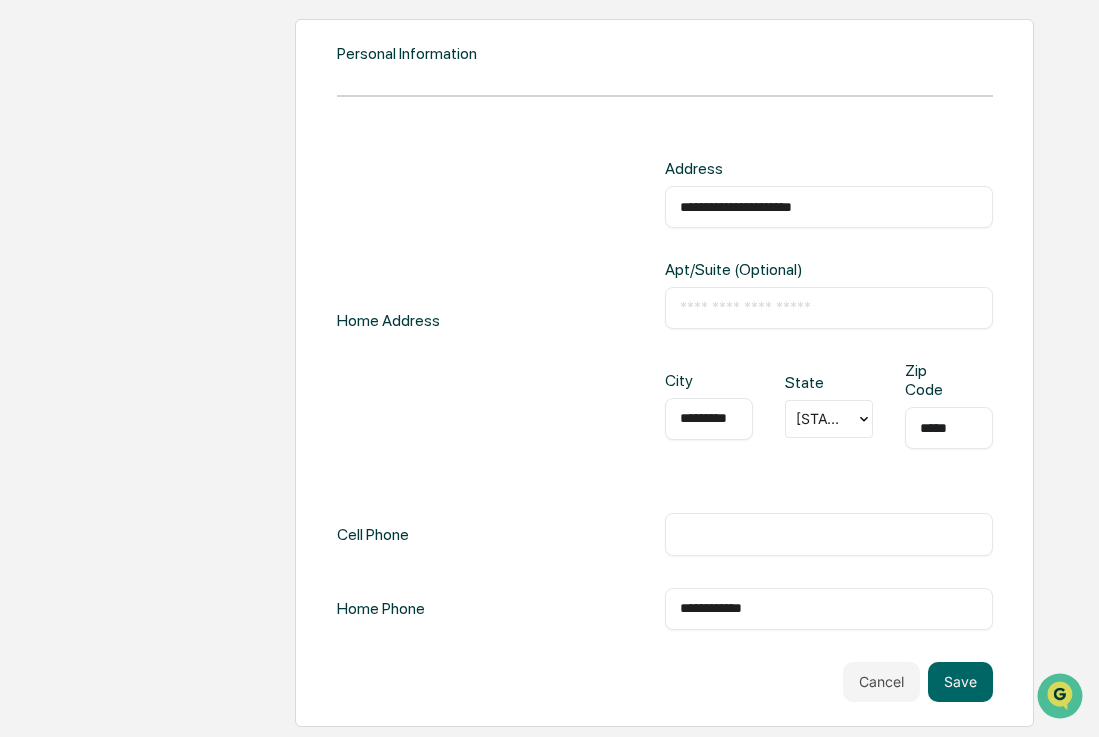 click on "**********" at bounding box center [829, 609] 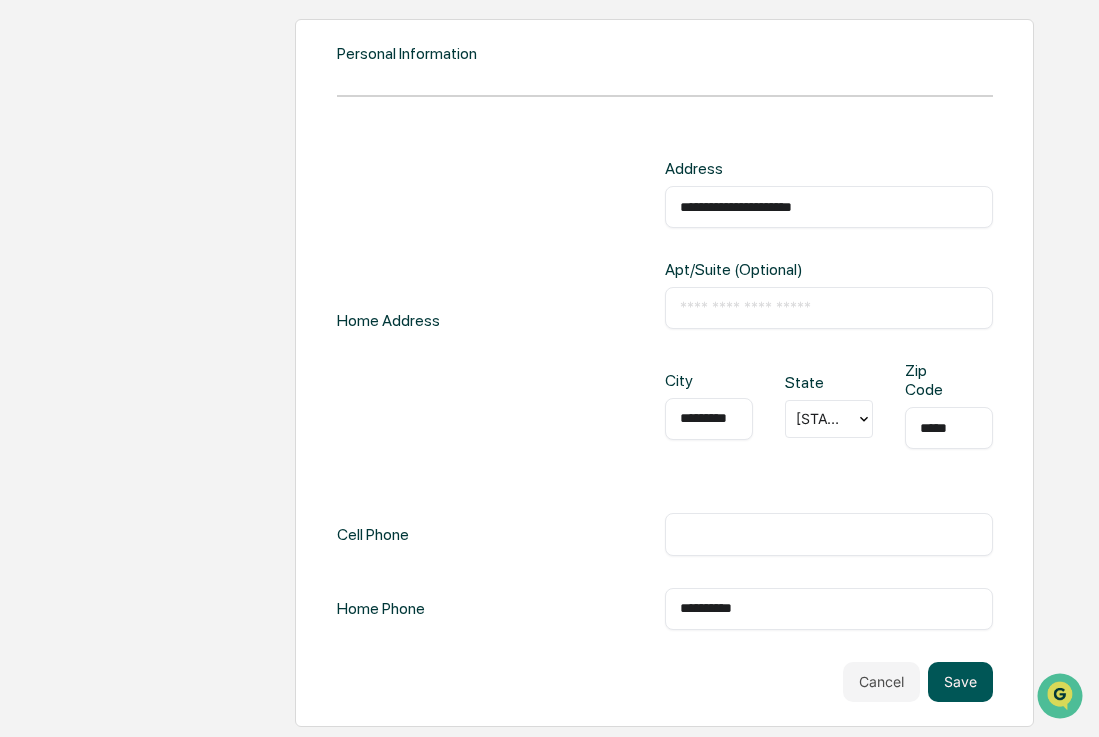 type on "**********" 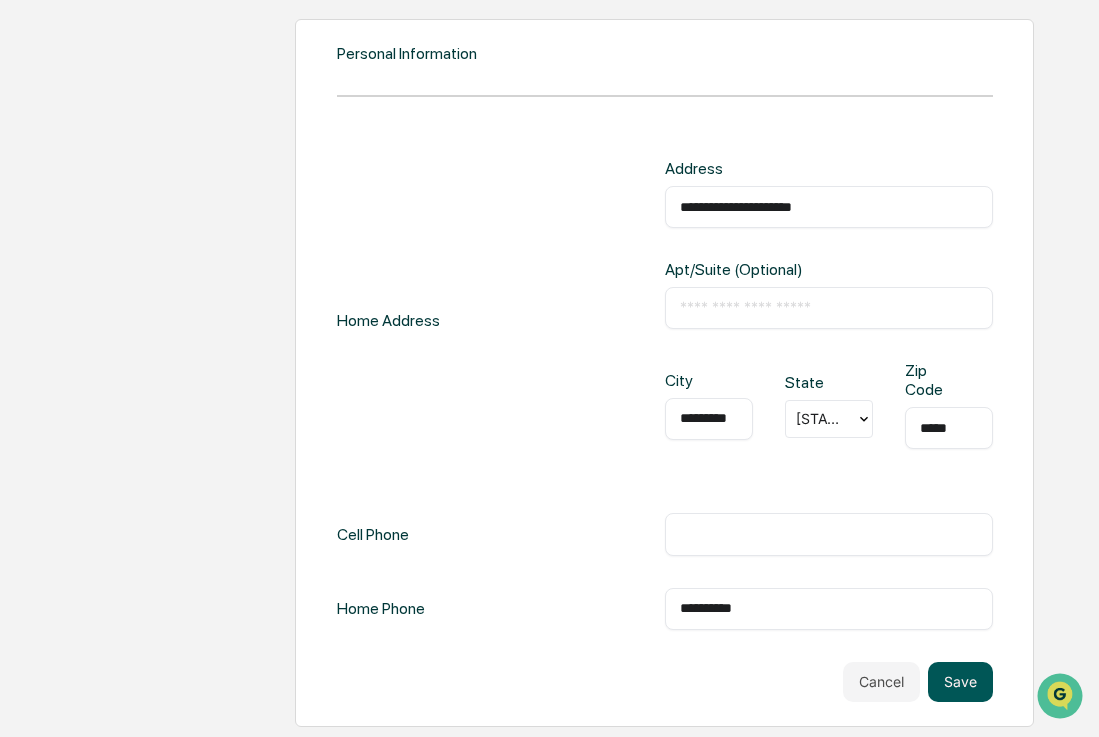 scroll, scrollTop: 1752, scrollLeft: 0, axis: vertical 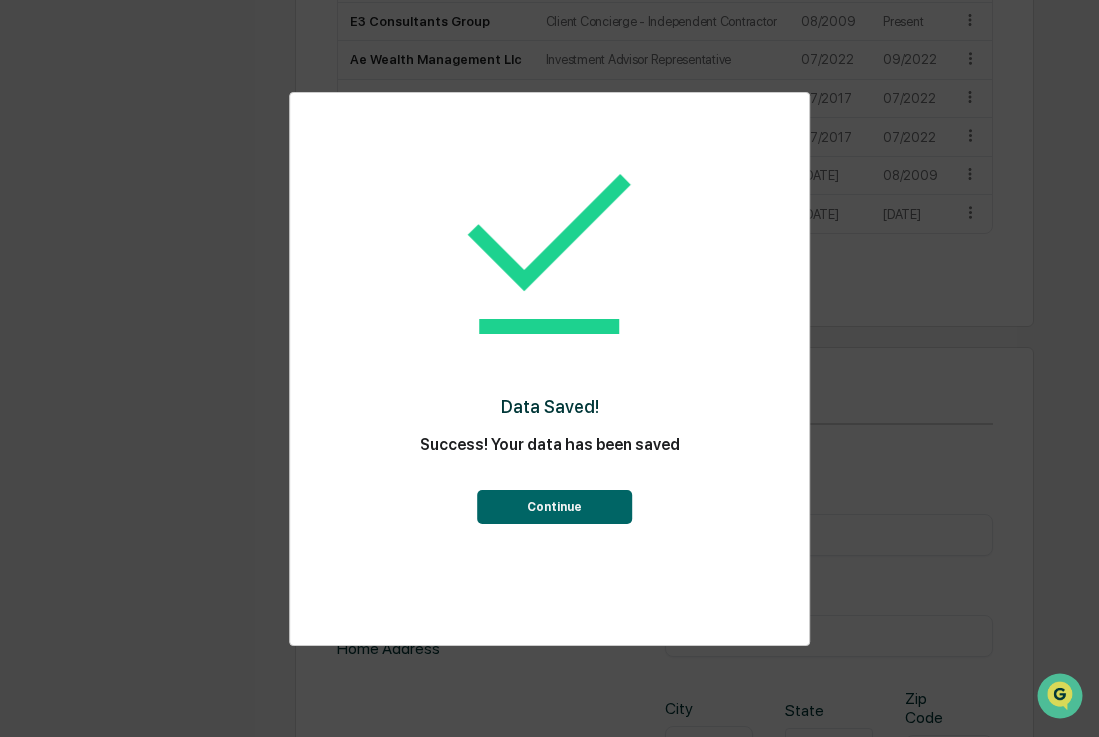 click on "Continue" at bounding box center (554, 507) 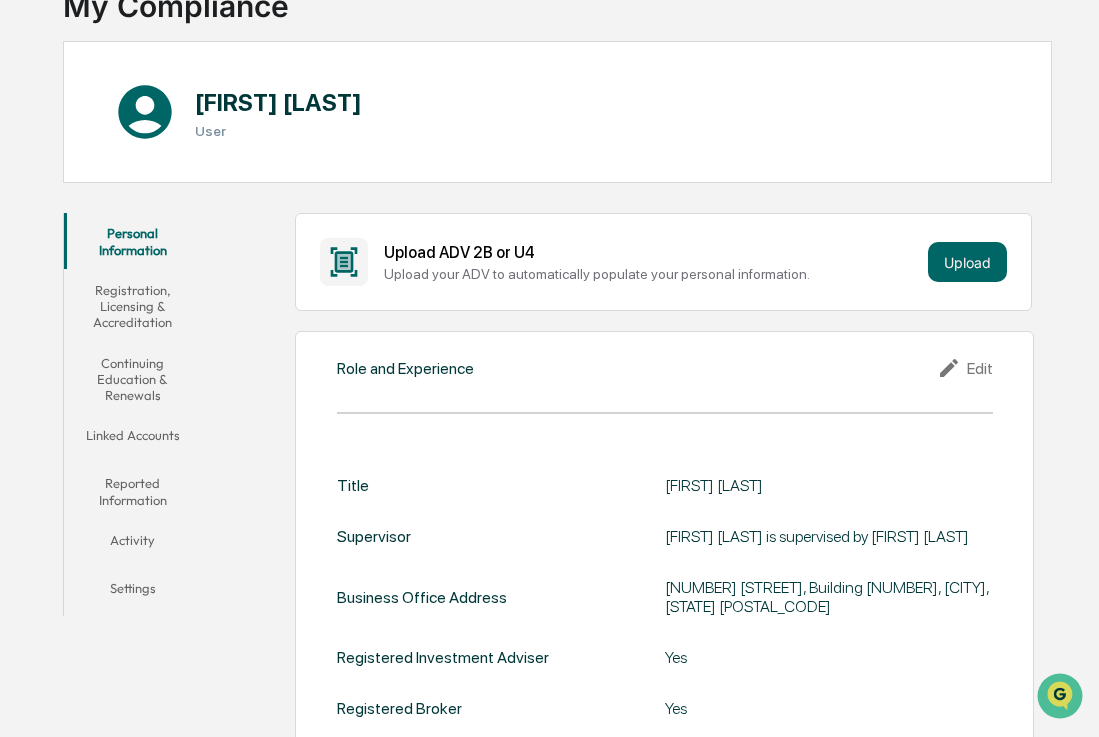 scroll, scrollTop: 161, scrollLeft: 0, axis: vertical 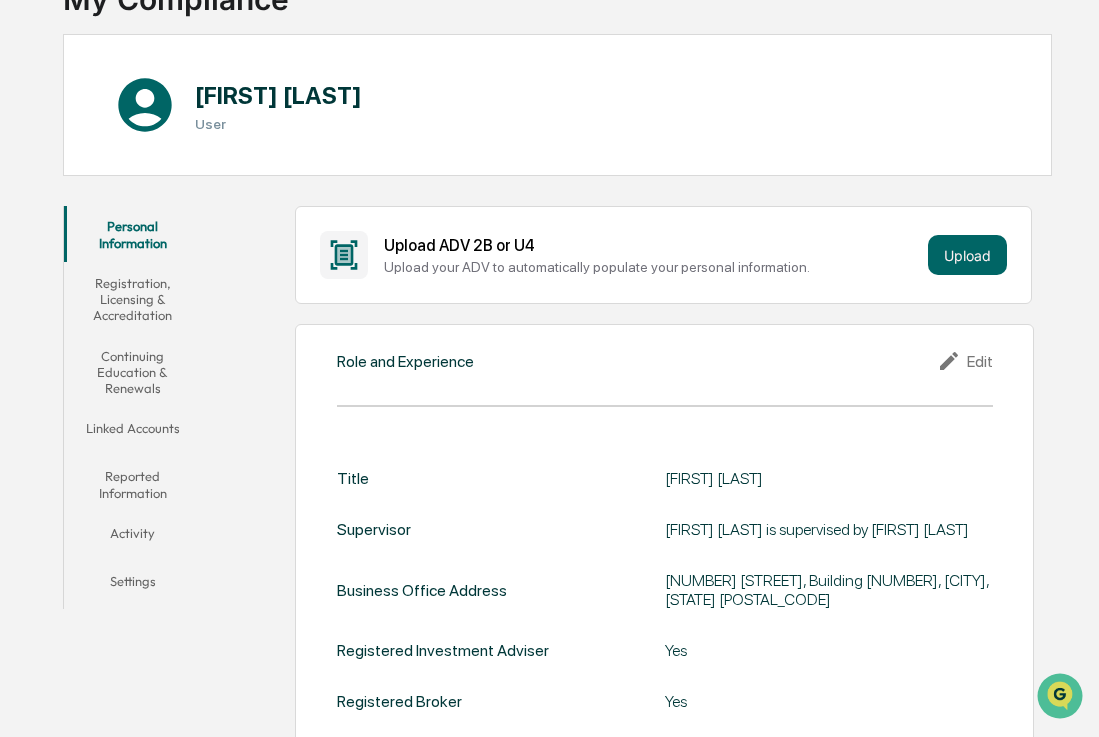 click on "Registration, Licensing & Accreditation" at bounding box center (132, 299) 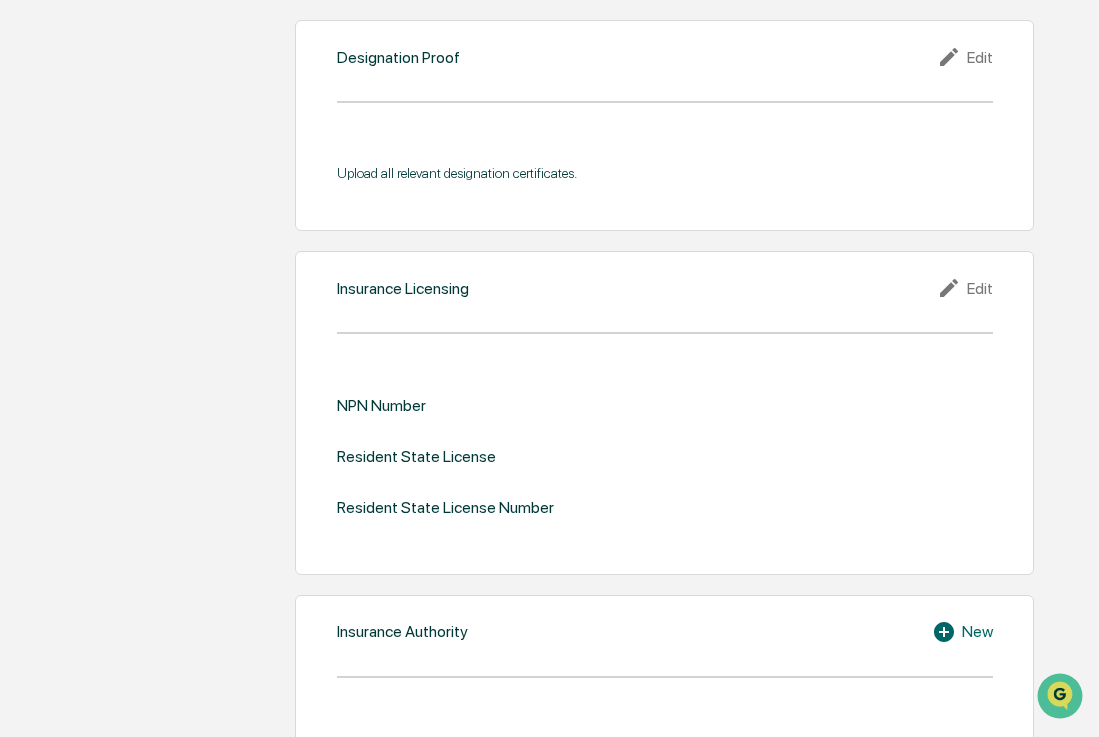scroll, scrollTop: 1984, scrollLeft: 0, axis: vertical 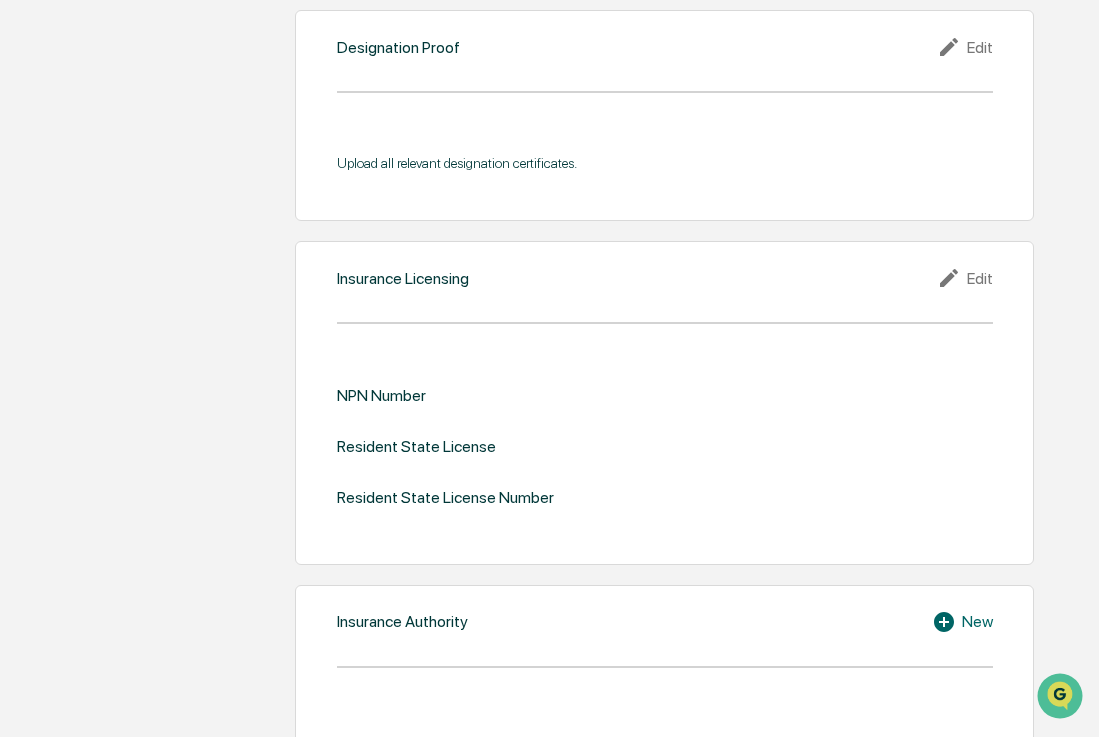 click 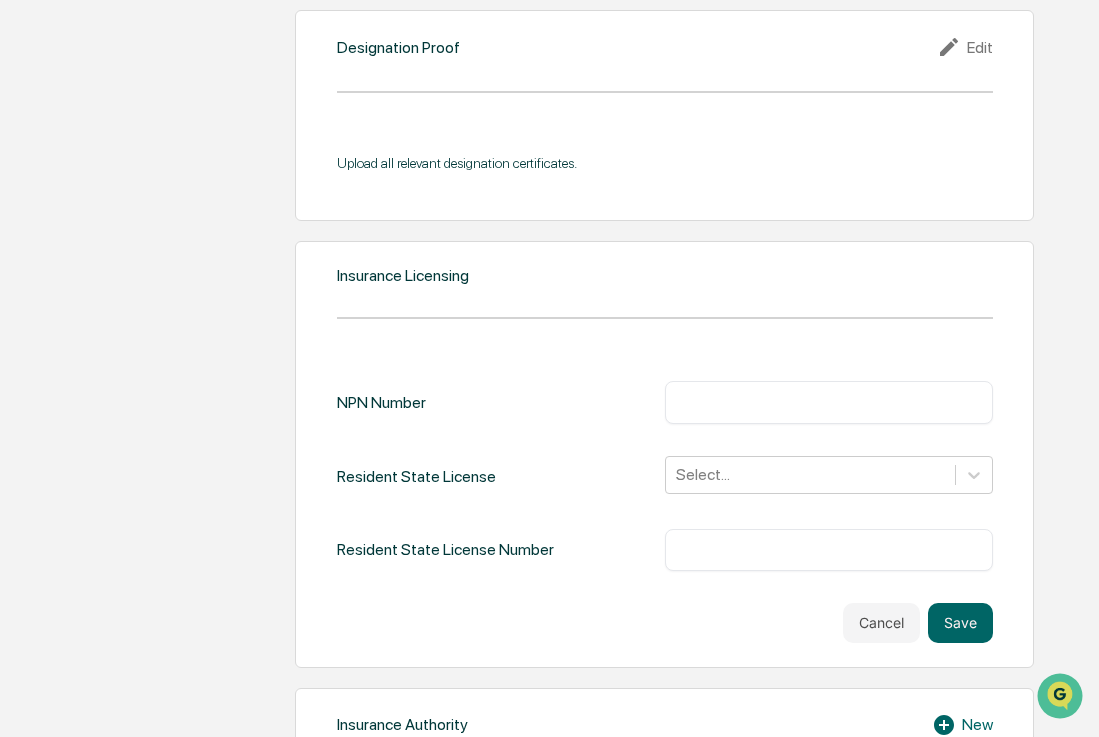 click at bounding box center (829, 402) 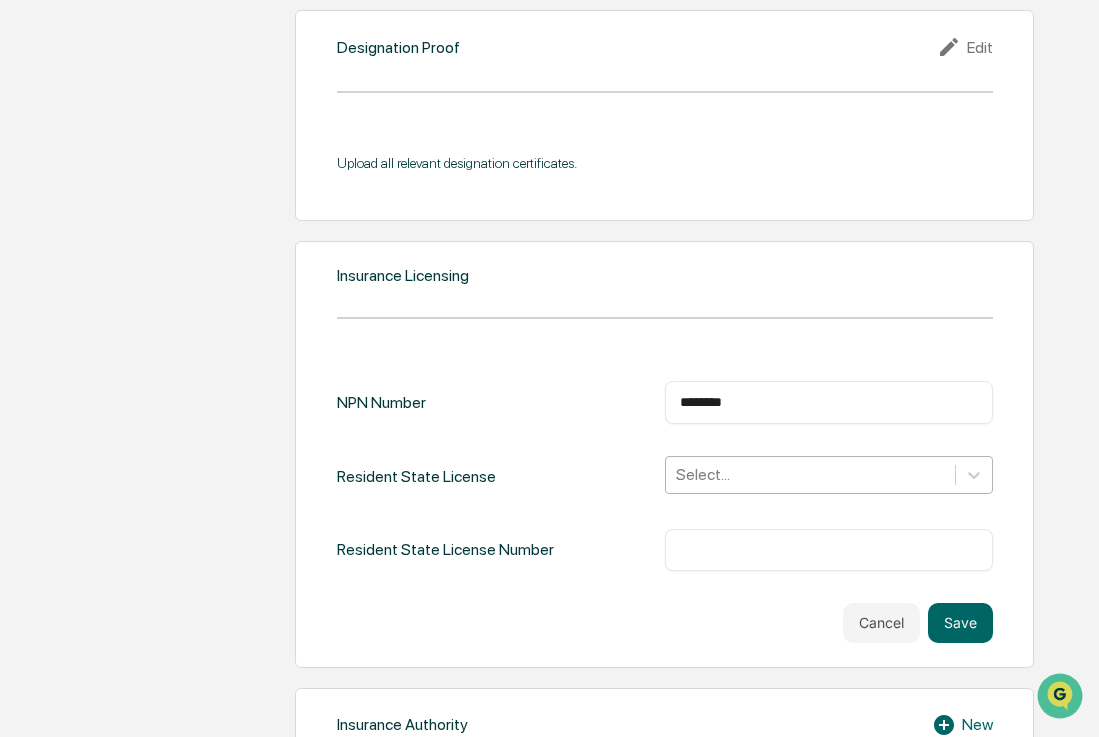 type on "********" 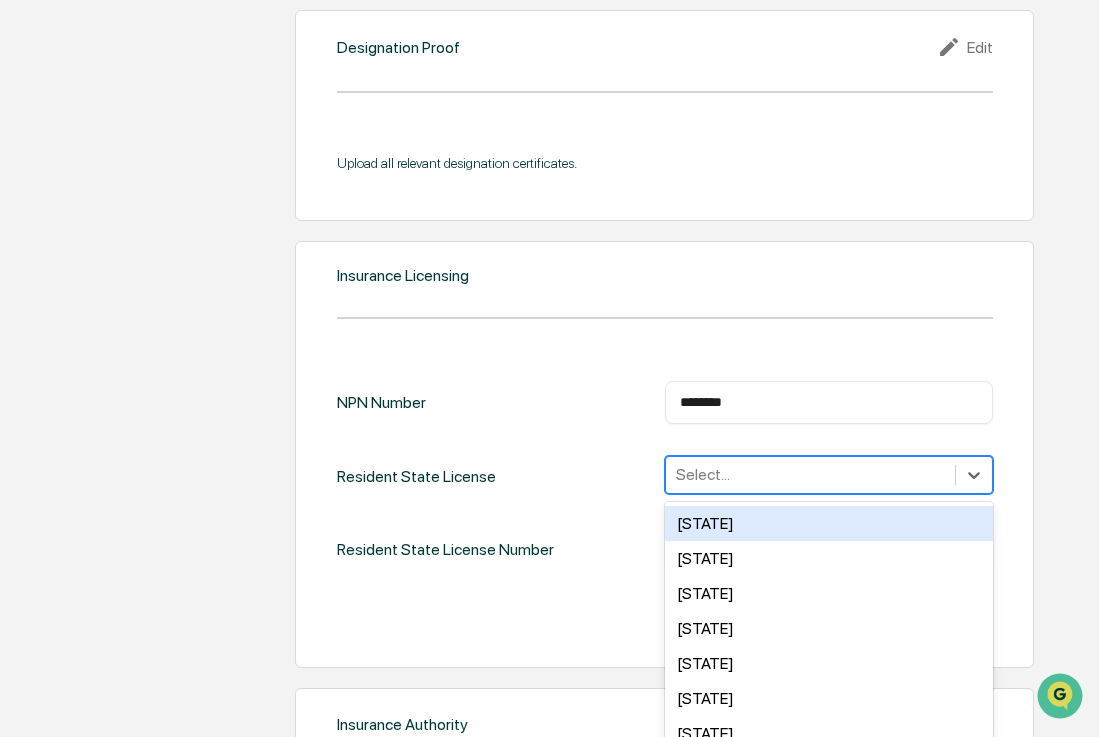 scroll, scrollTop: 2111, scrollLeft: 0, axis: vertical 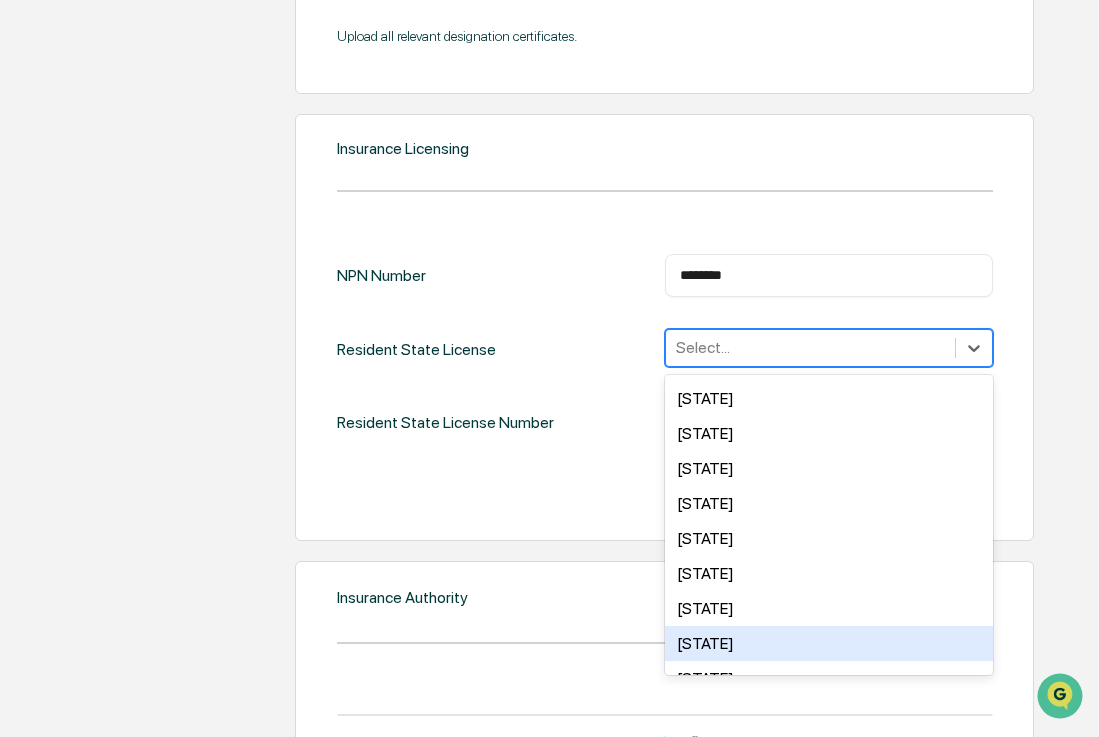 click on "Missouri" at bounding box center [829, 643] 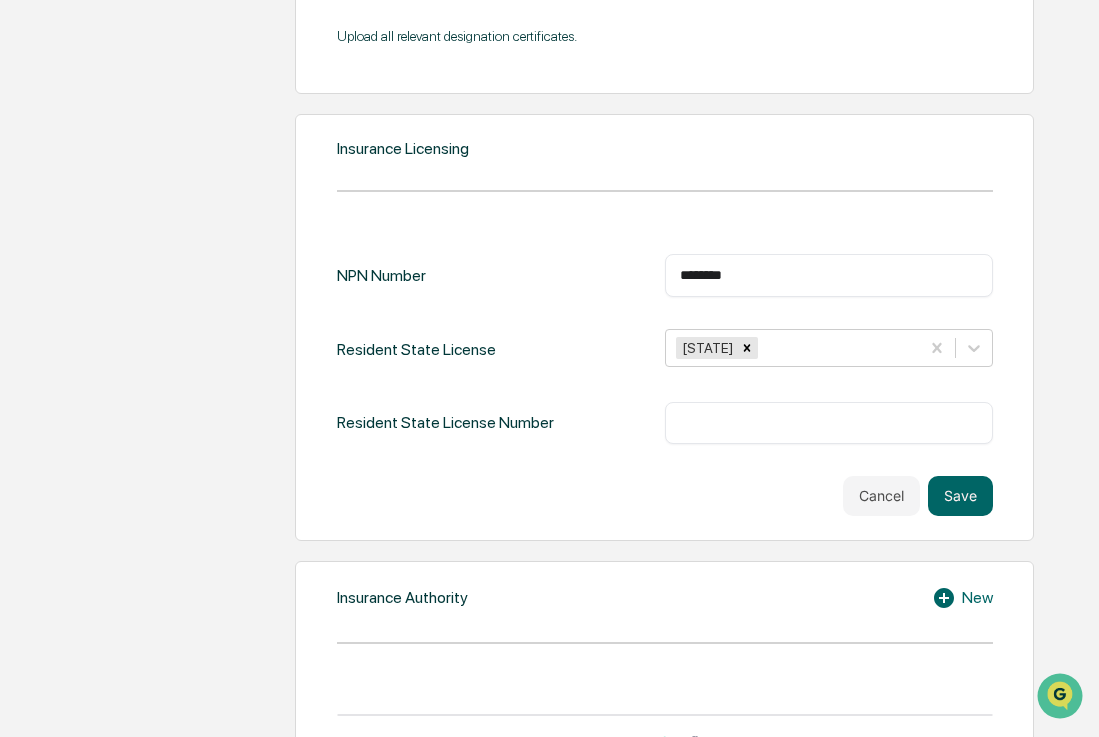 click on "NPN Number ******** ​ Resident State License Missouri Resident State License Number ​ Cancel Save" at bounding box center [665, 384] 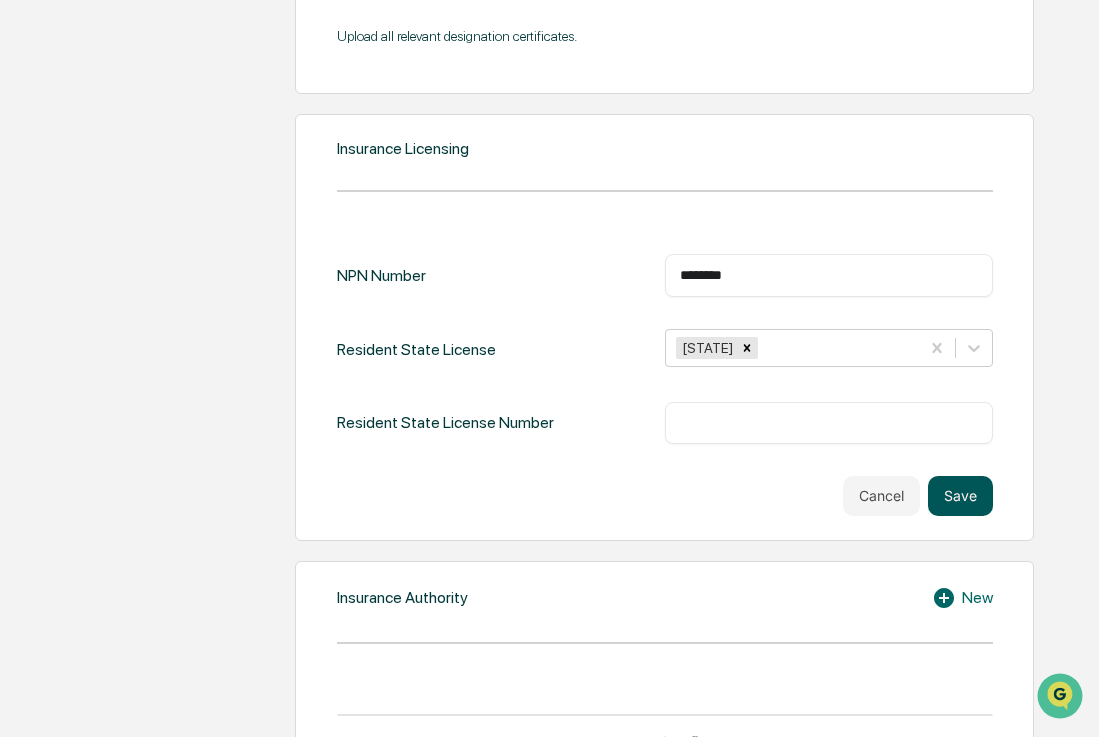 click on "Save" at bounding box center [960, 496] 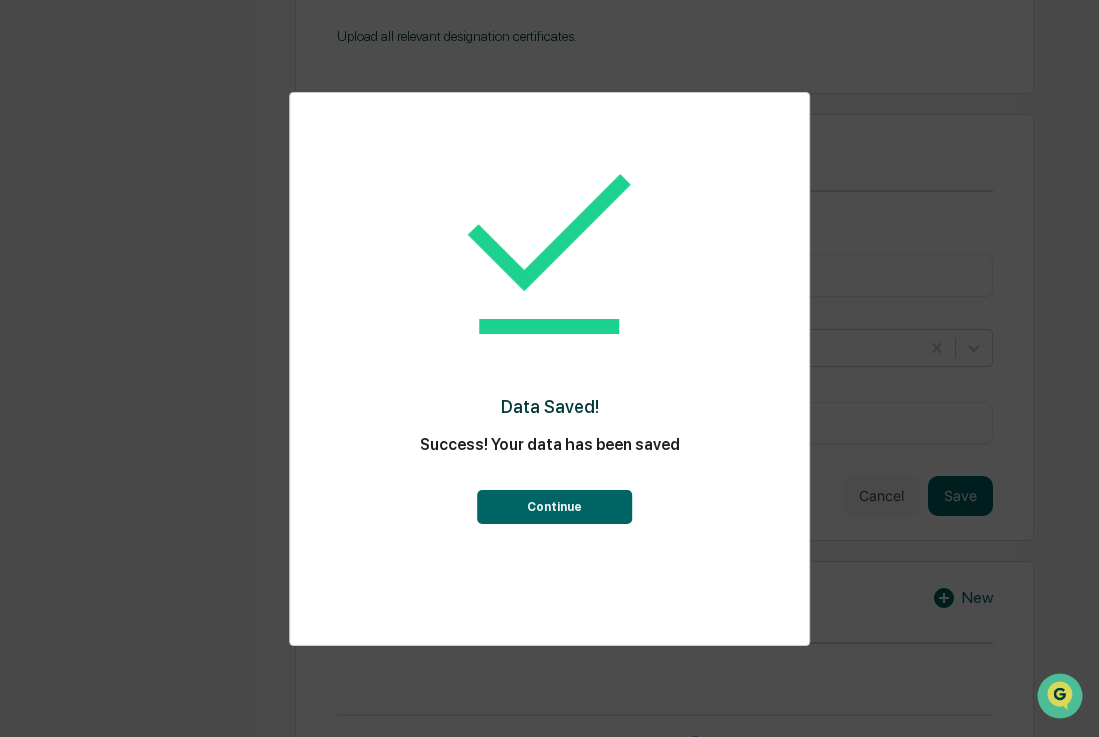 click on "Continue" at bounding box center [554, 507] 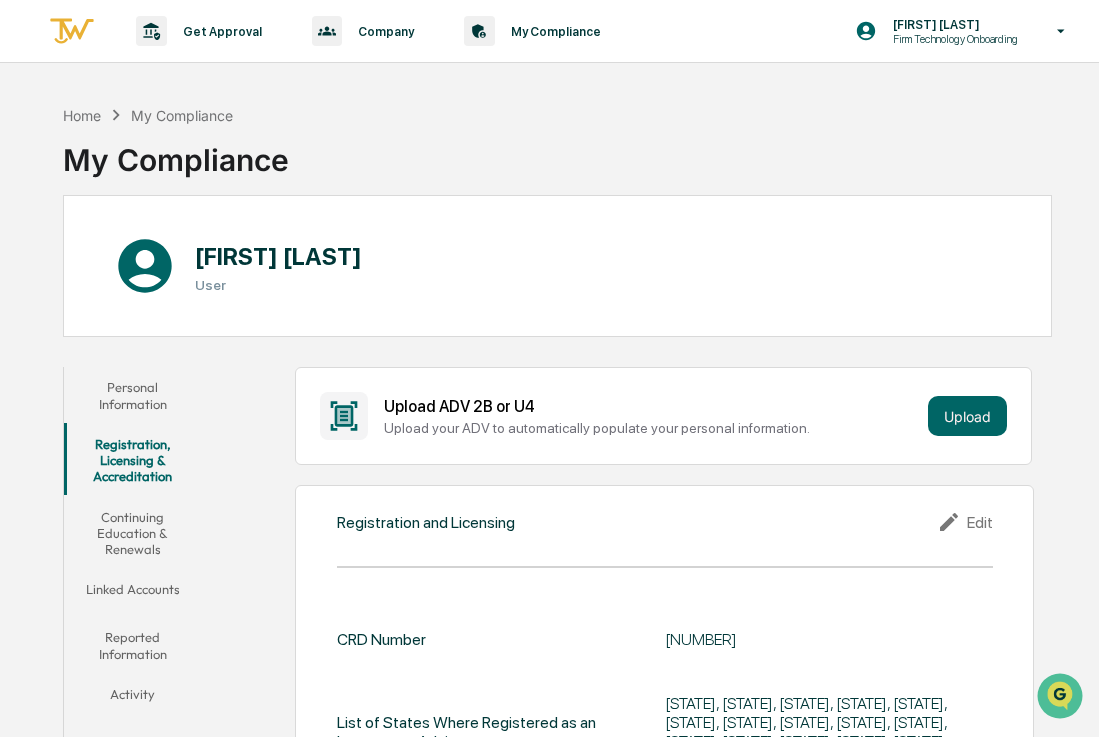 scroll, scrollTop: 0, scrollLeft: 0, axis: both 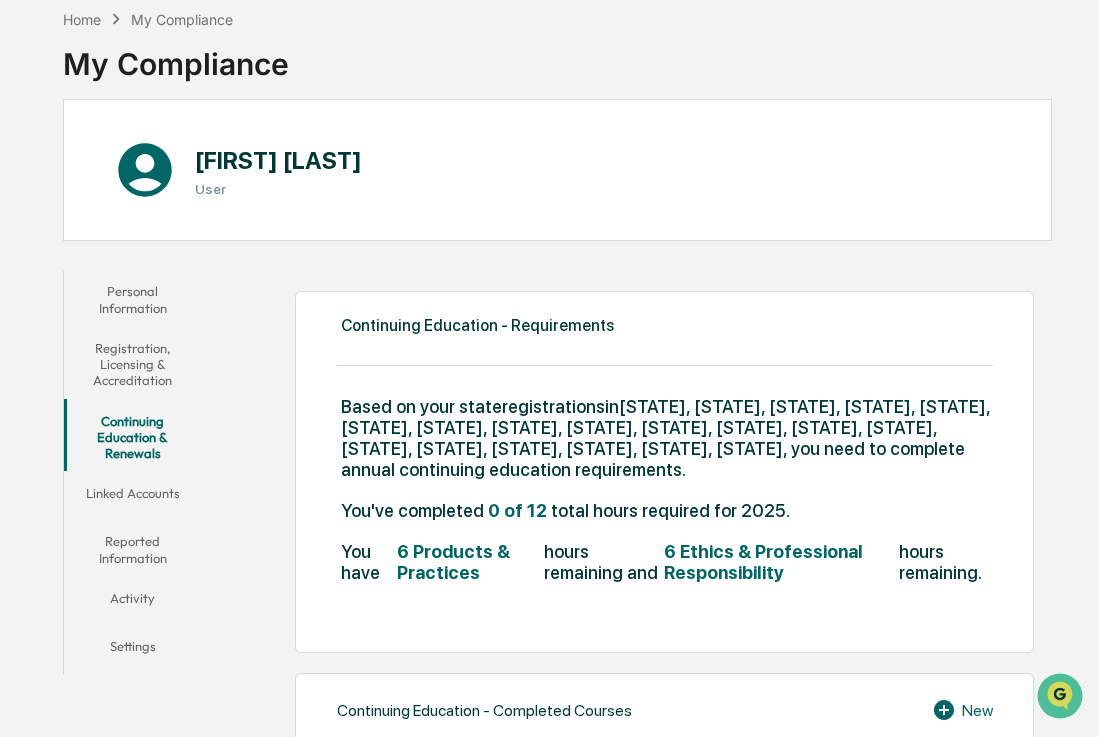click on "Linked Accounts" at bounding box center [132, 497] 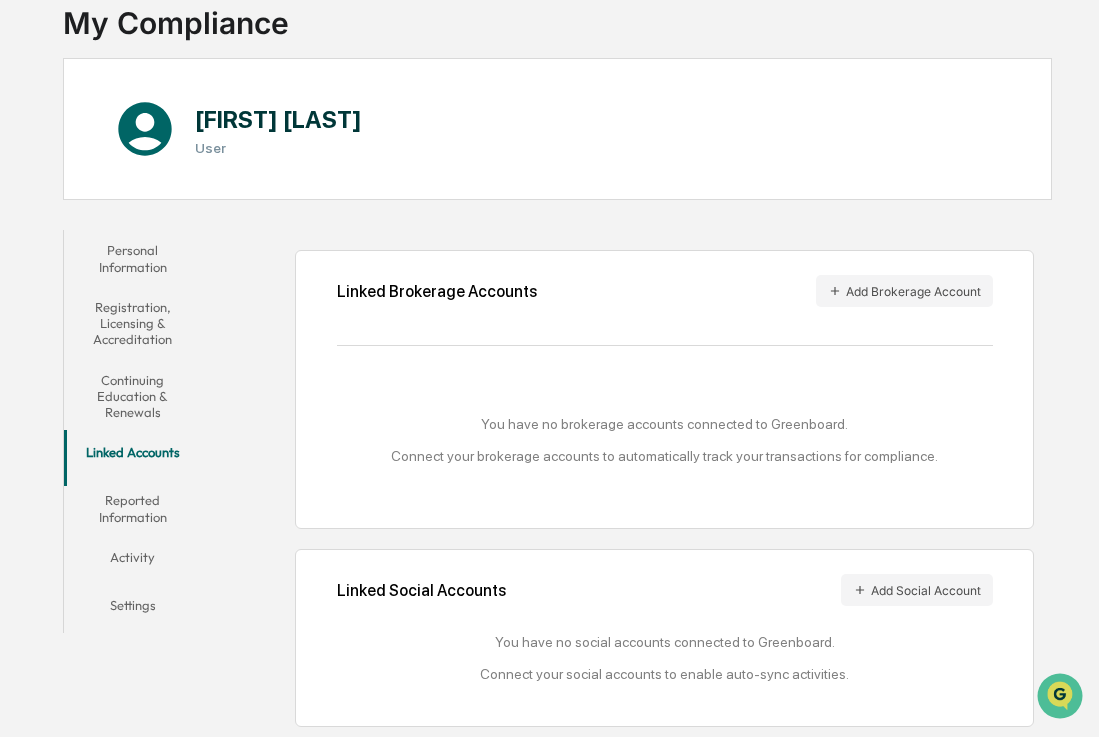 scroll, scrollTop: 157, scrollLeft: 0, axis: vertical 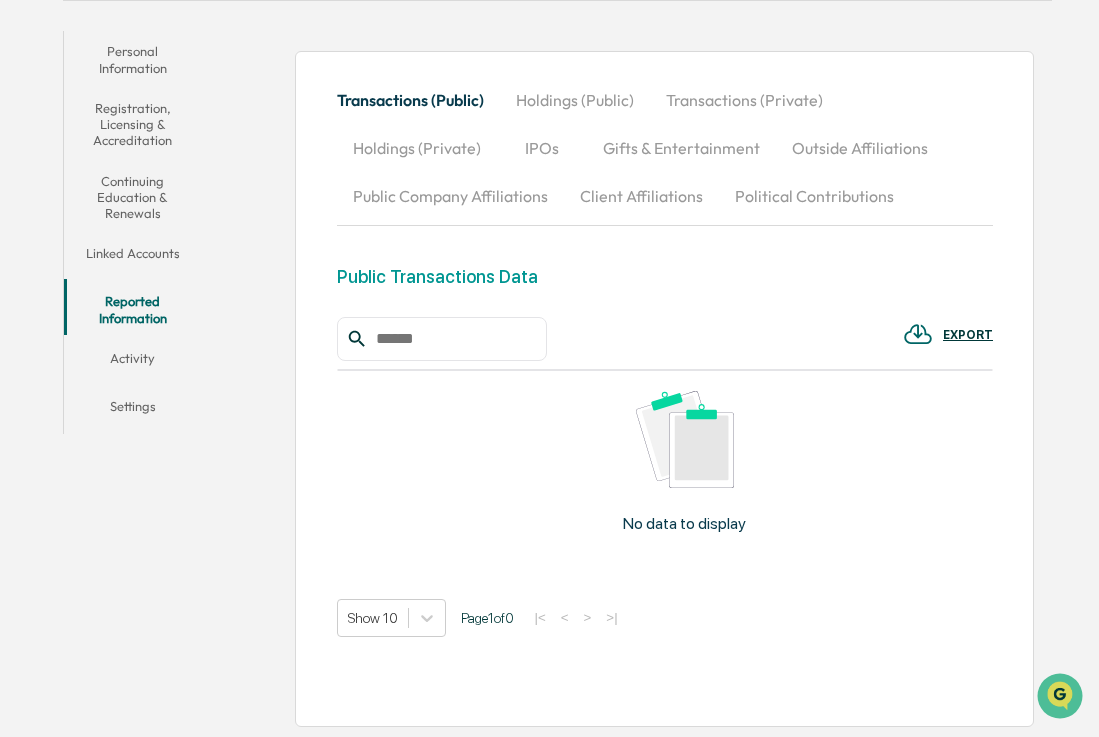click on "Activity" at bounding box center (132, 362) 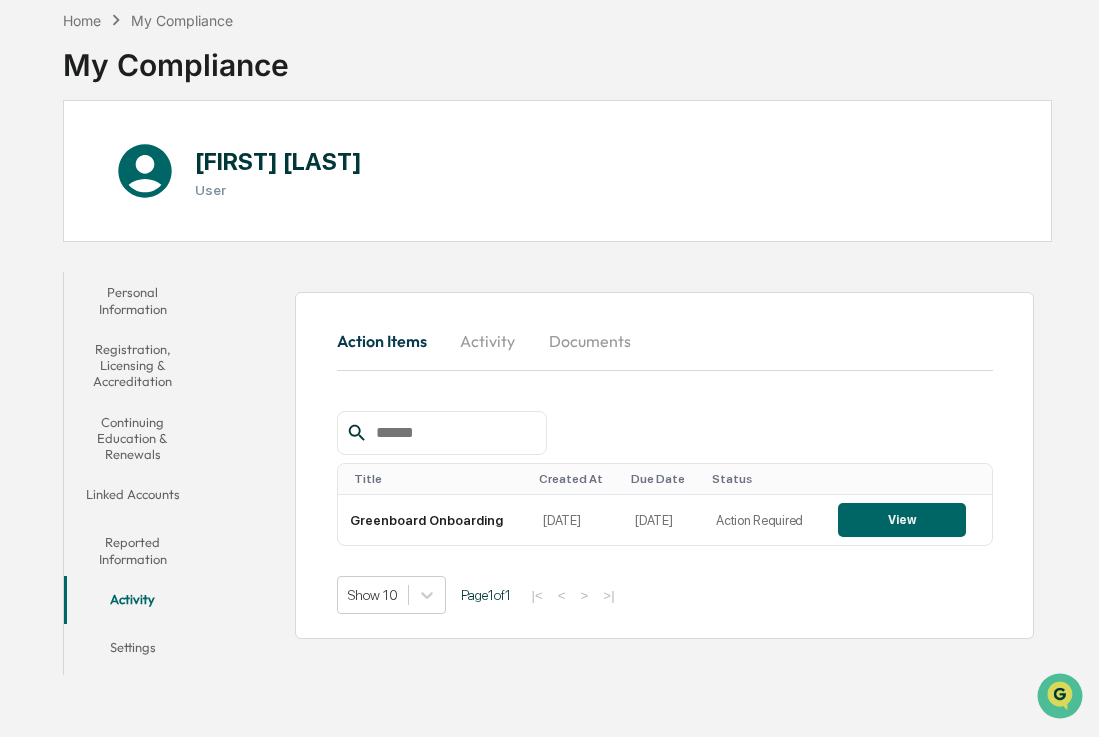 scroll, scrollTop: 95, scrollLeft: 0, axis: vertical 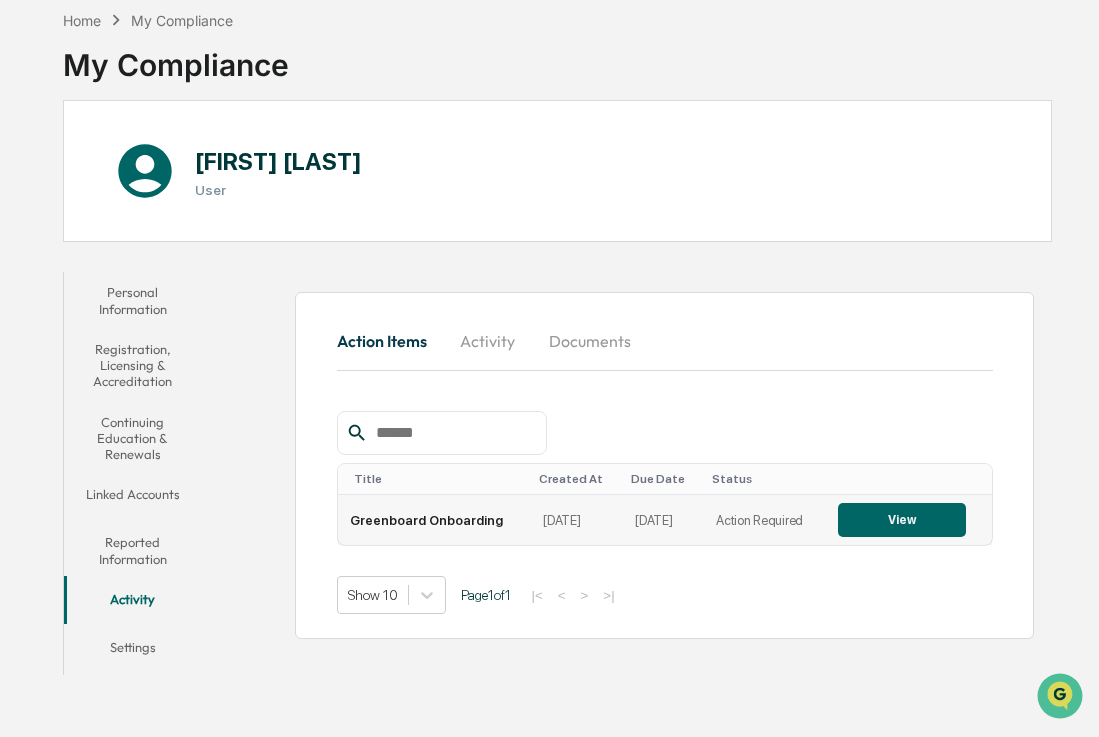 click on "View" at bounding box center (909, 520) 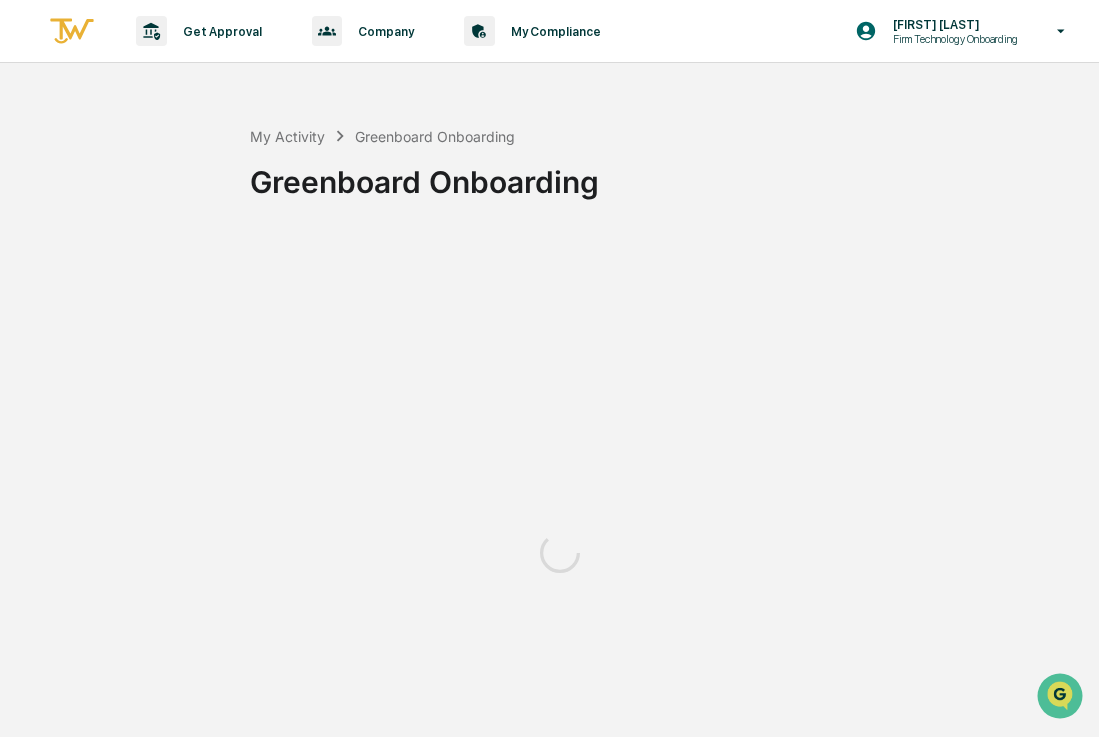 scroll, scrollTop: 0, scrollLeft: 0, axis: both 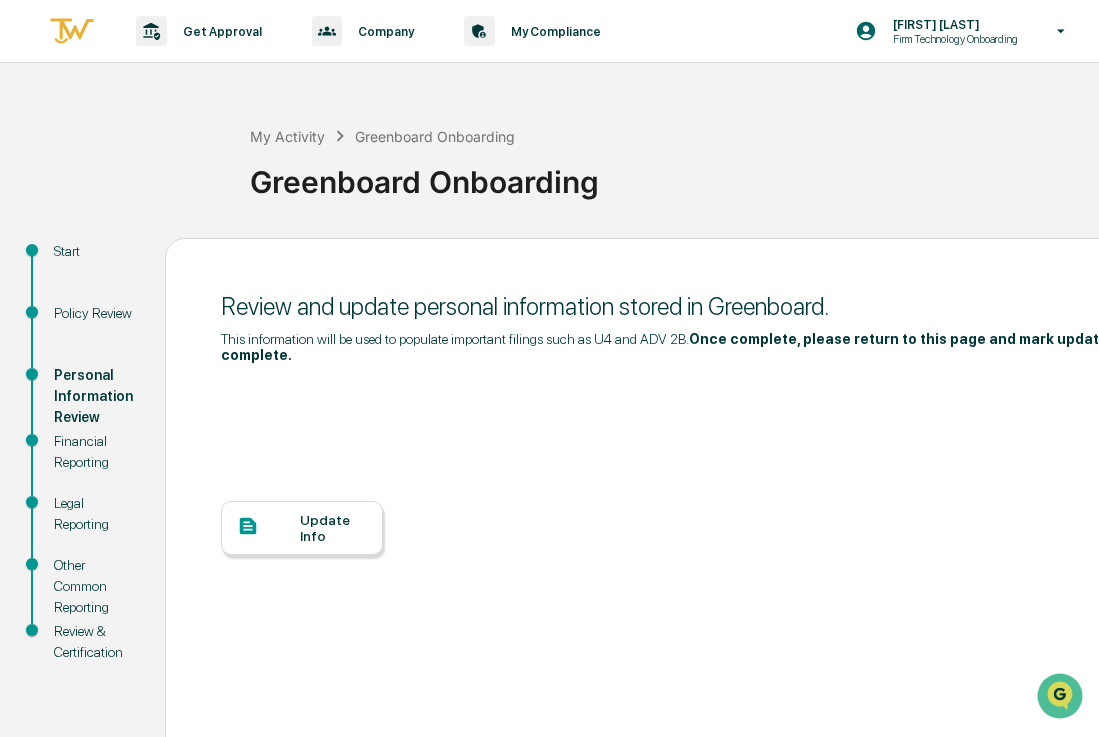 click on "Update Info" at bounding box center (302, 528) 